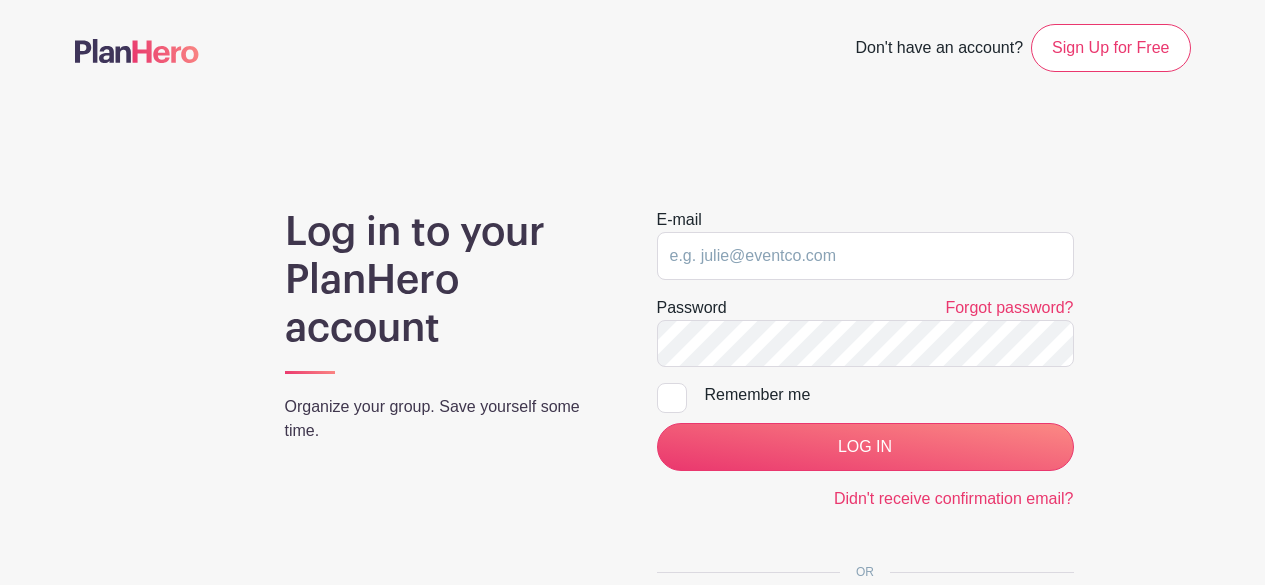 scroll, scrollTop: 0, scrollLeft: 0, axis: both 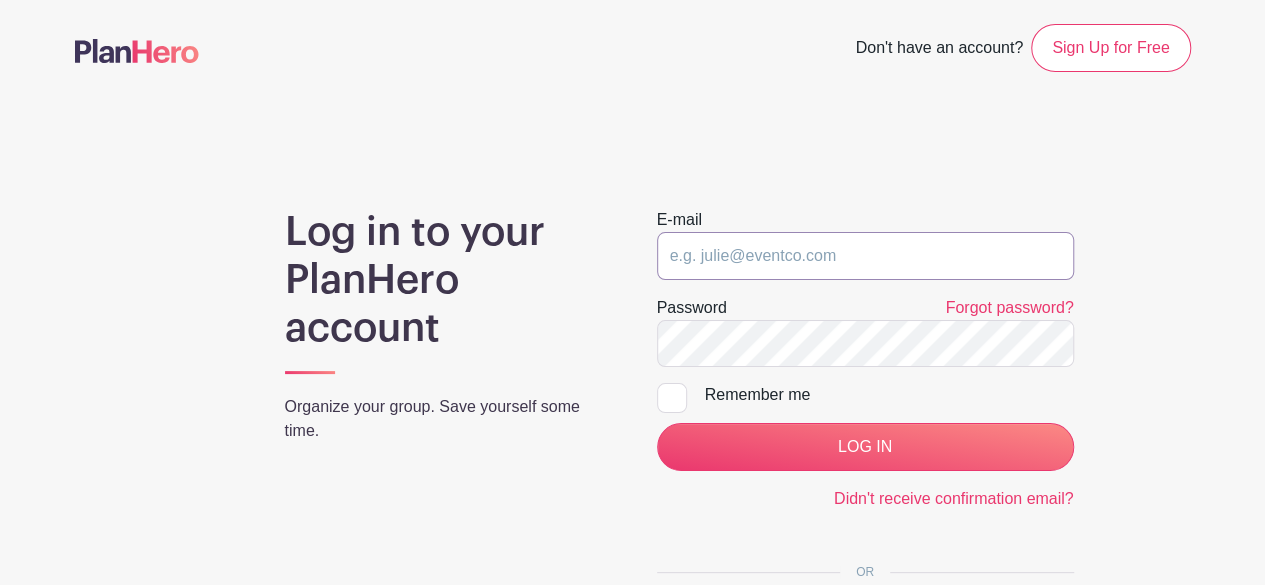 click at bounding box center [865, 256] 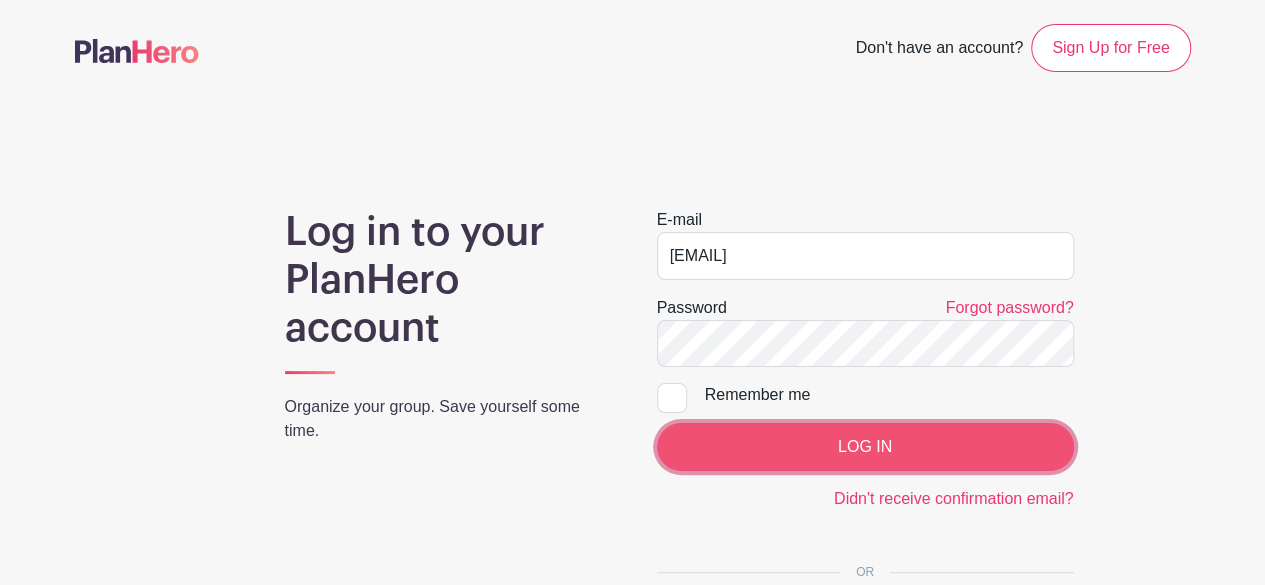 click on "LOG IN" at bounding box center (865, 447) 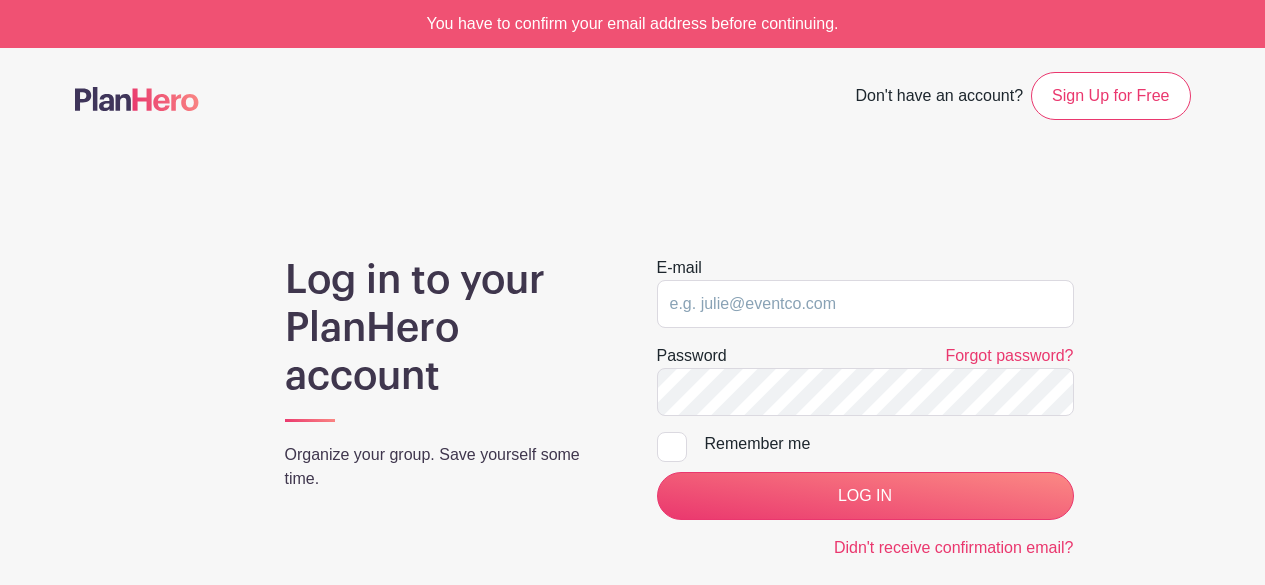 scroll, scrollTop: 0, scrollLeft: 0, axis: both 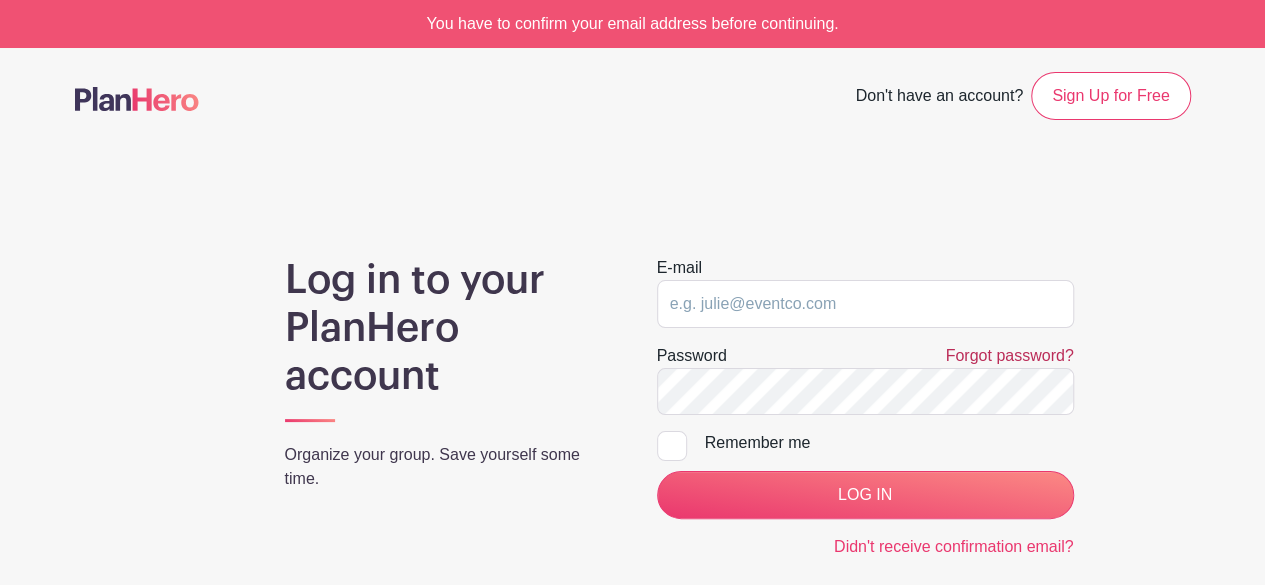 click on "Forgot password?" at bounding box center [1009, 355] 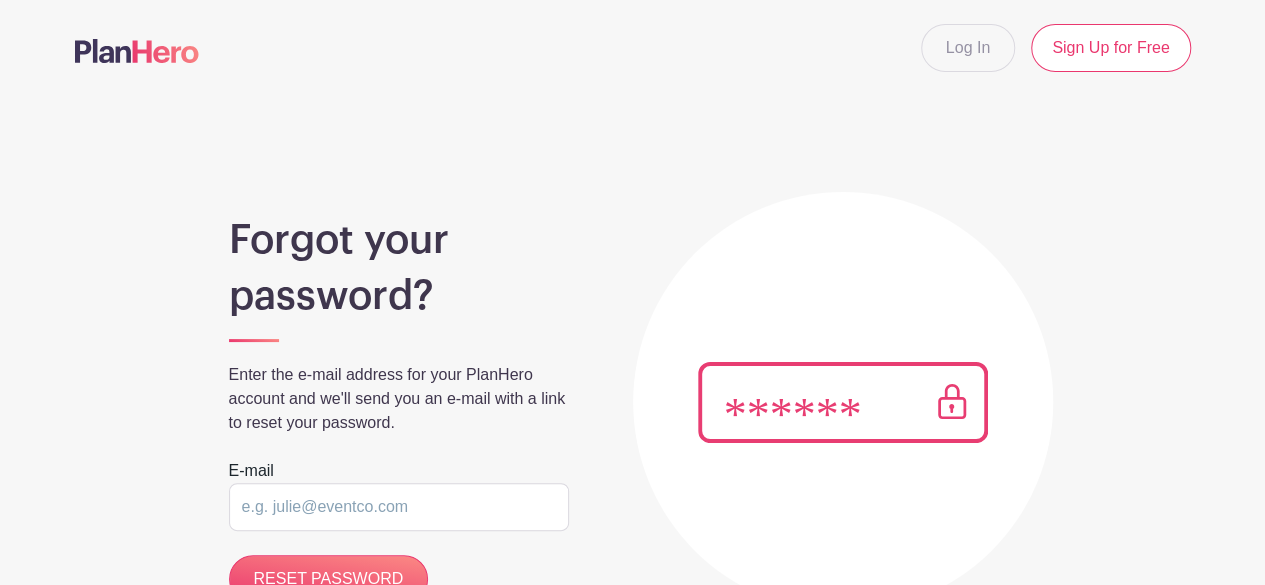 scroll, scrollTop: 0, scrollLeft: 0, axis: both 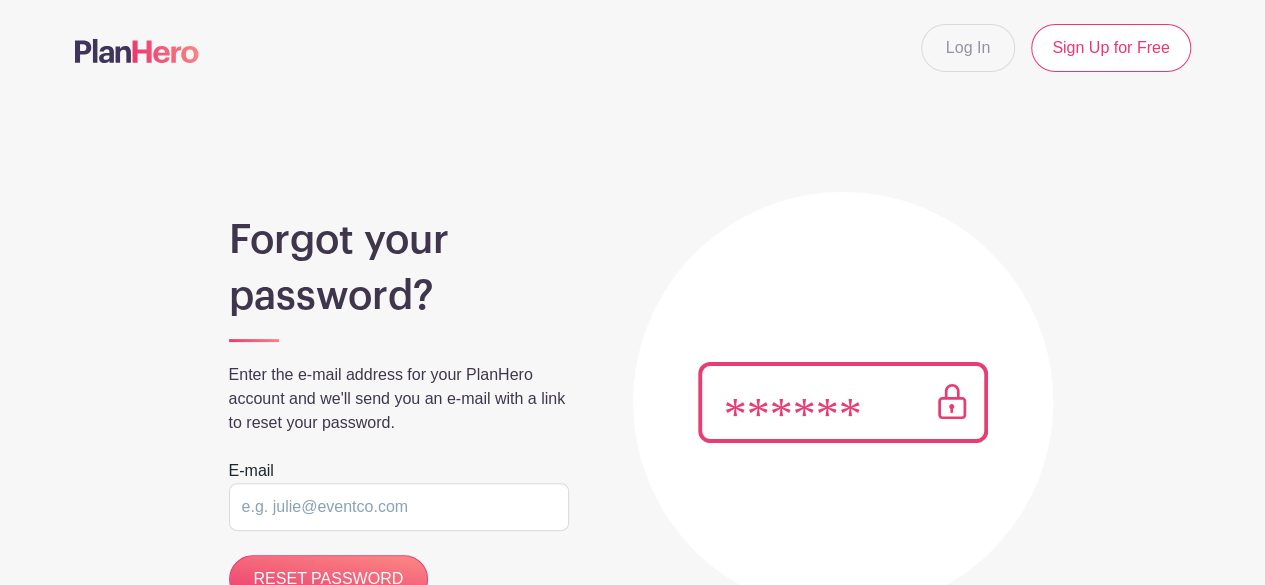 click at bounding box center (399, 507) 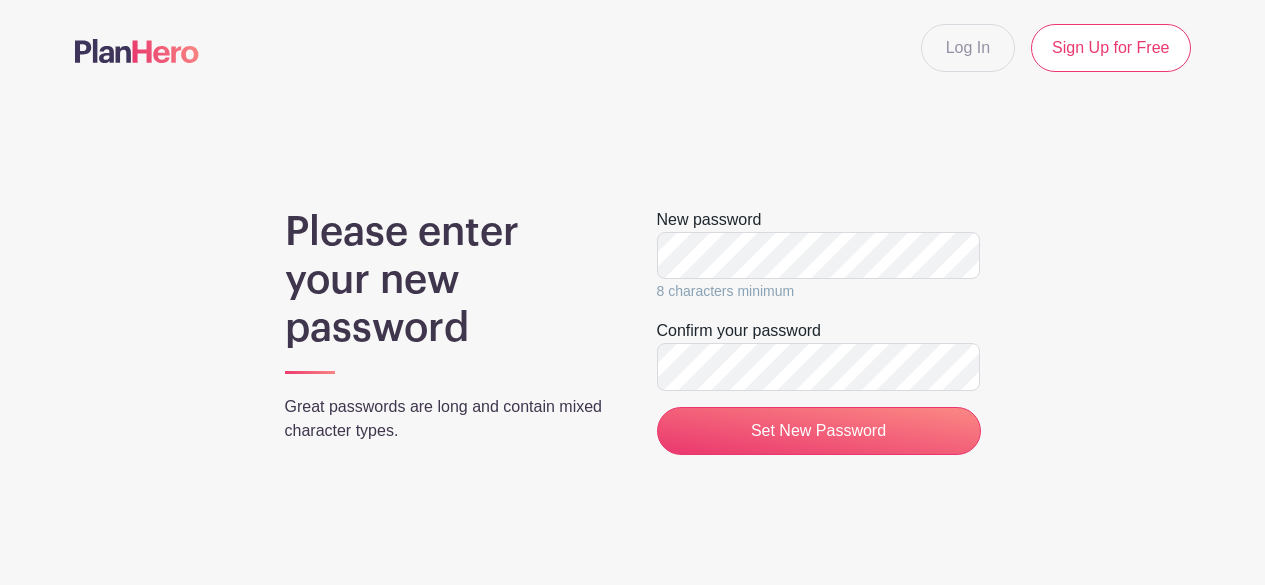scroll, scrollTop: 0, scrollLeft: 0, axis: both 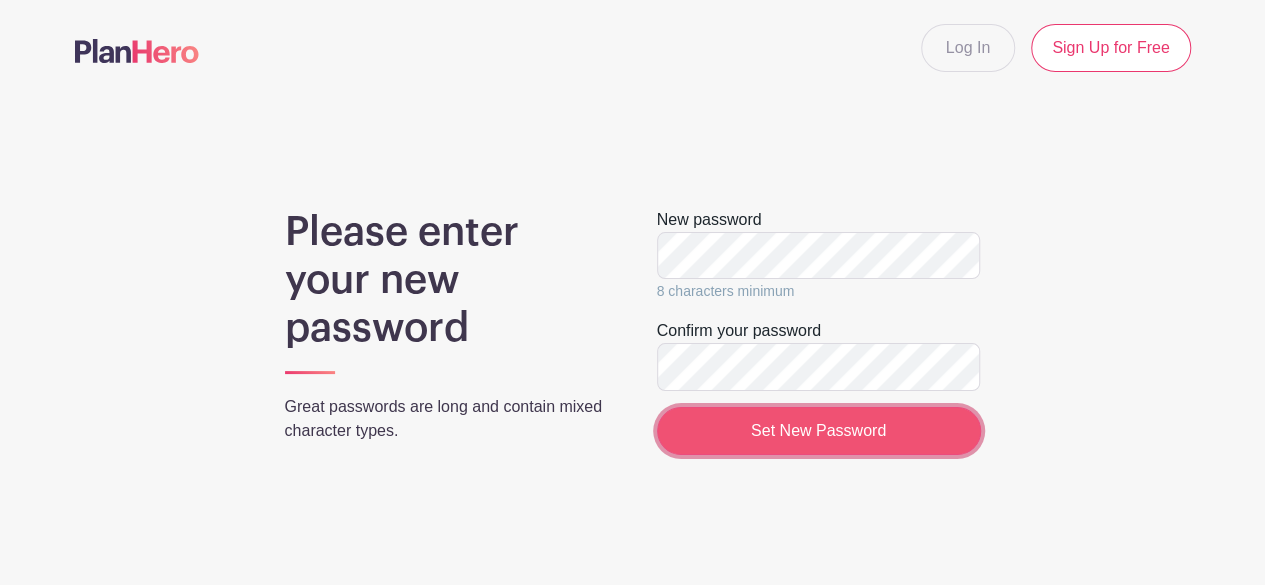 click on "Set New Password" at bounding box center (819, 431) 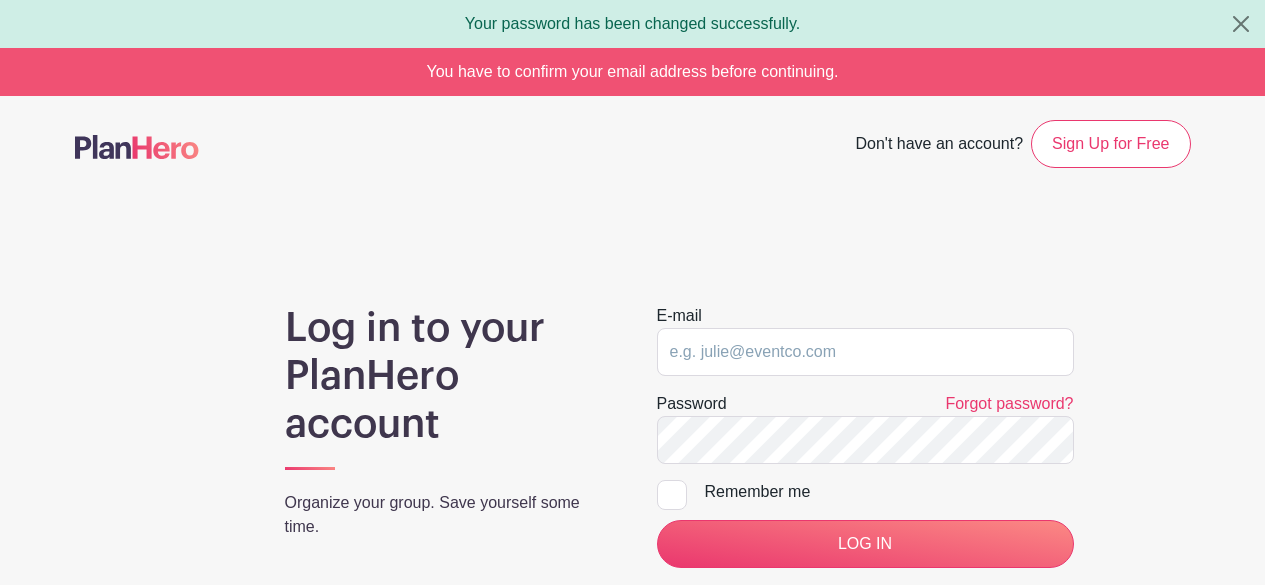 scroll, scrollTop: 0, scrollLeft: 0, axis: both 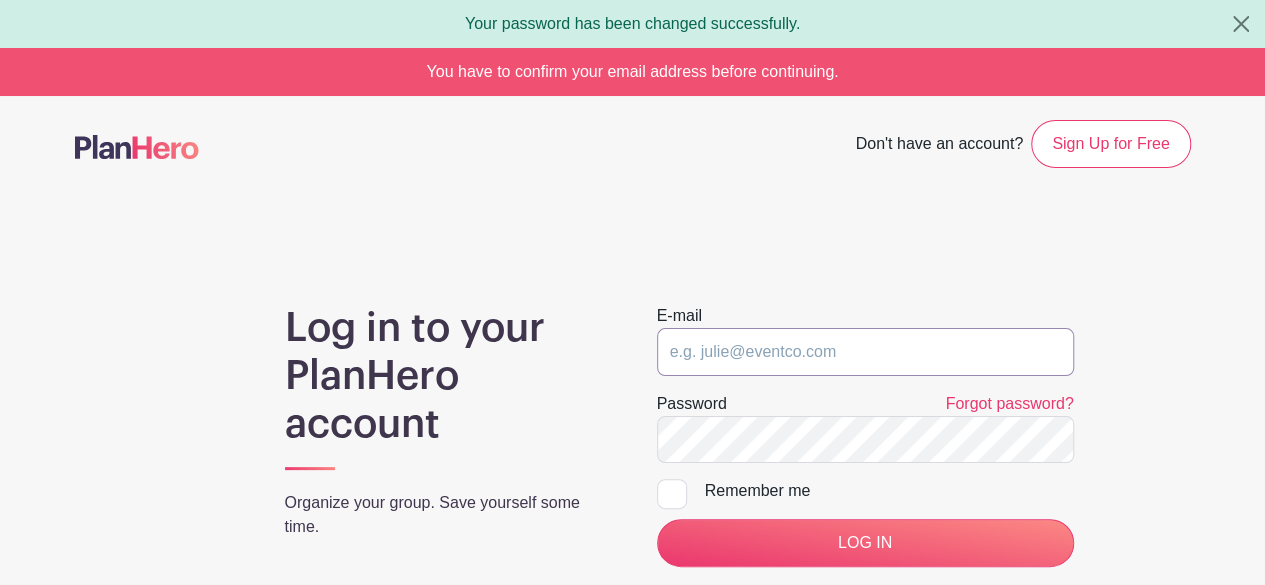 type on "menendeznj@yahoo.com" 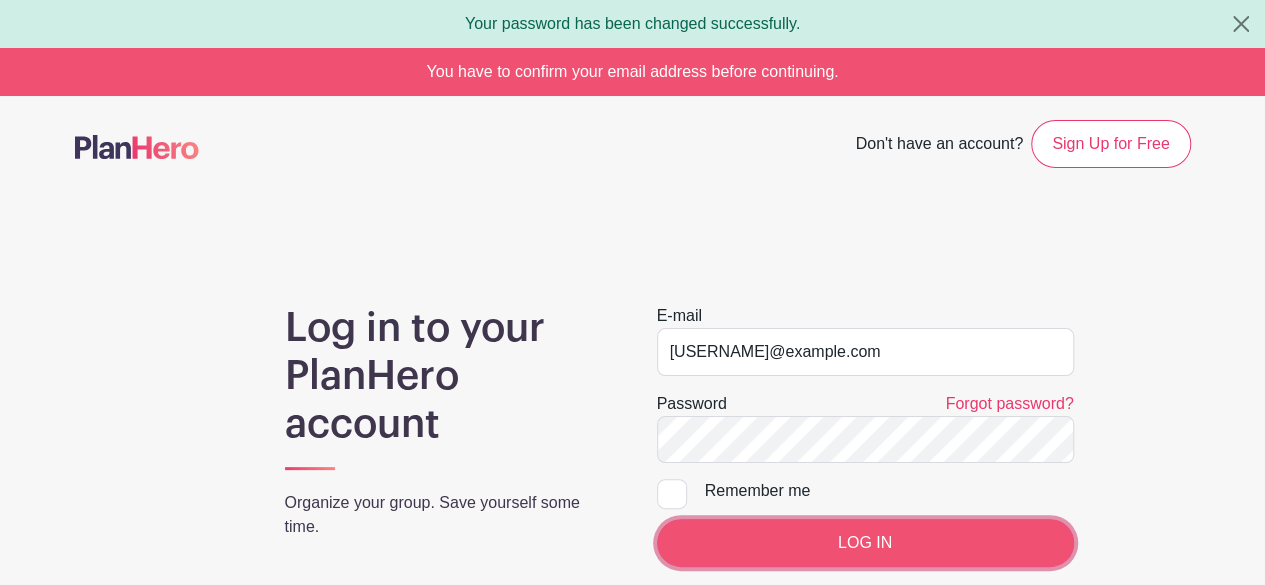 click on "LOG IN" at bounding box center [865, 543] 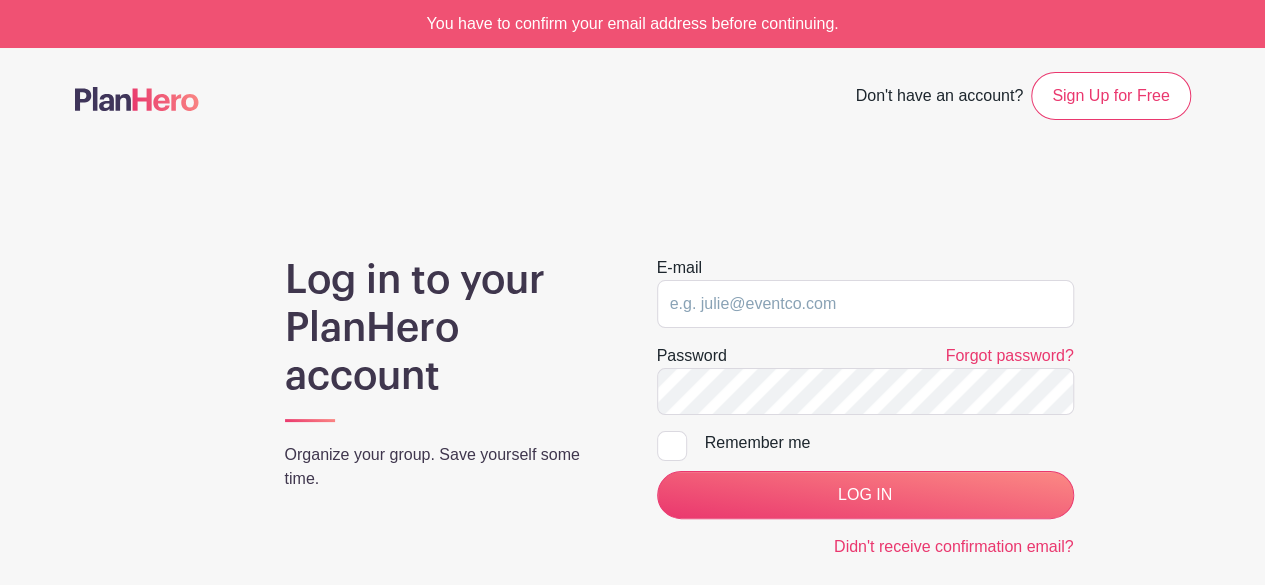 scroll, scrollTop: 0, scrollLeft: 0, axis: both 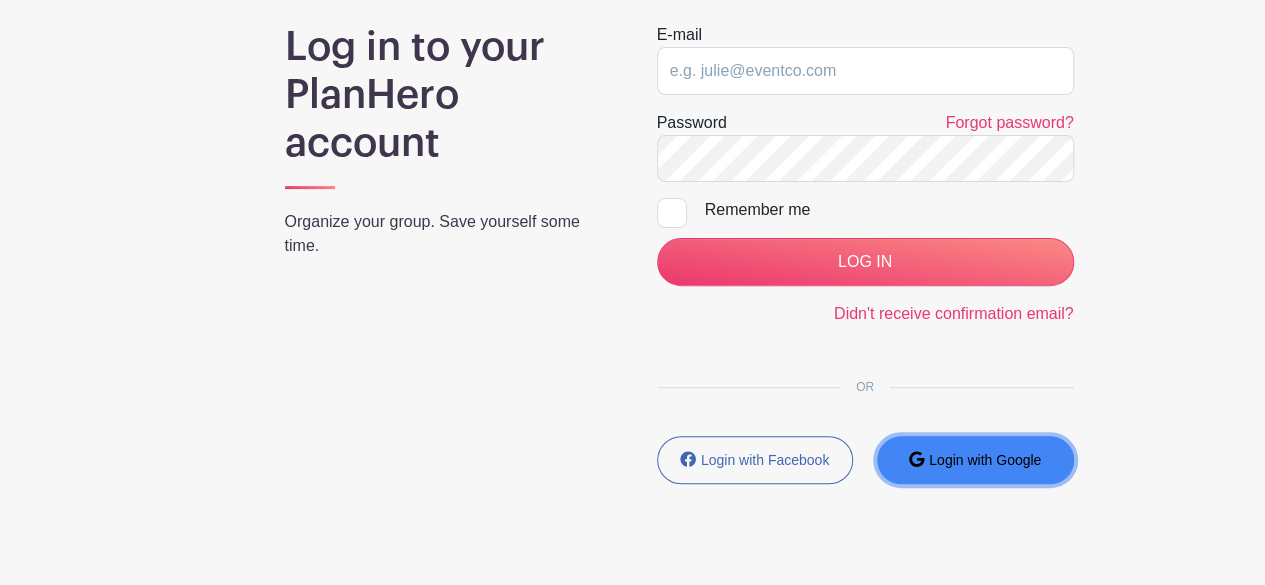 click on "Login with Google" at bounding box center [975, 460] 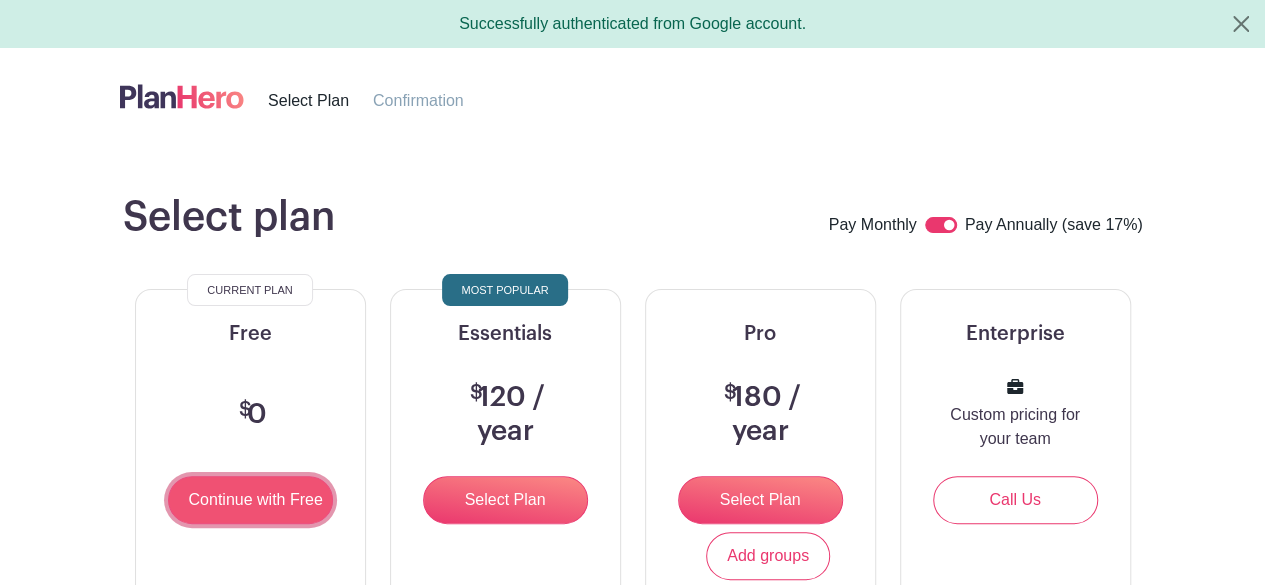 click on "Continue with Free" at bounding box center (250, 500) 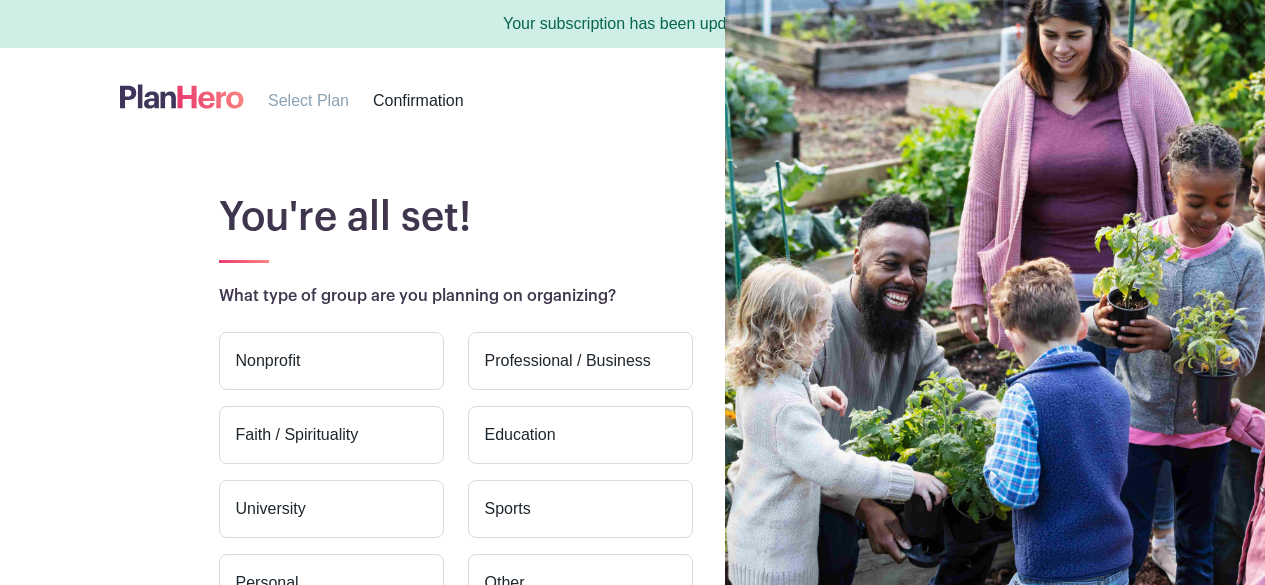 scroll, scrollTop: 0, scrollLeft: 0, axis: both 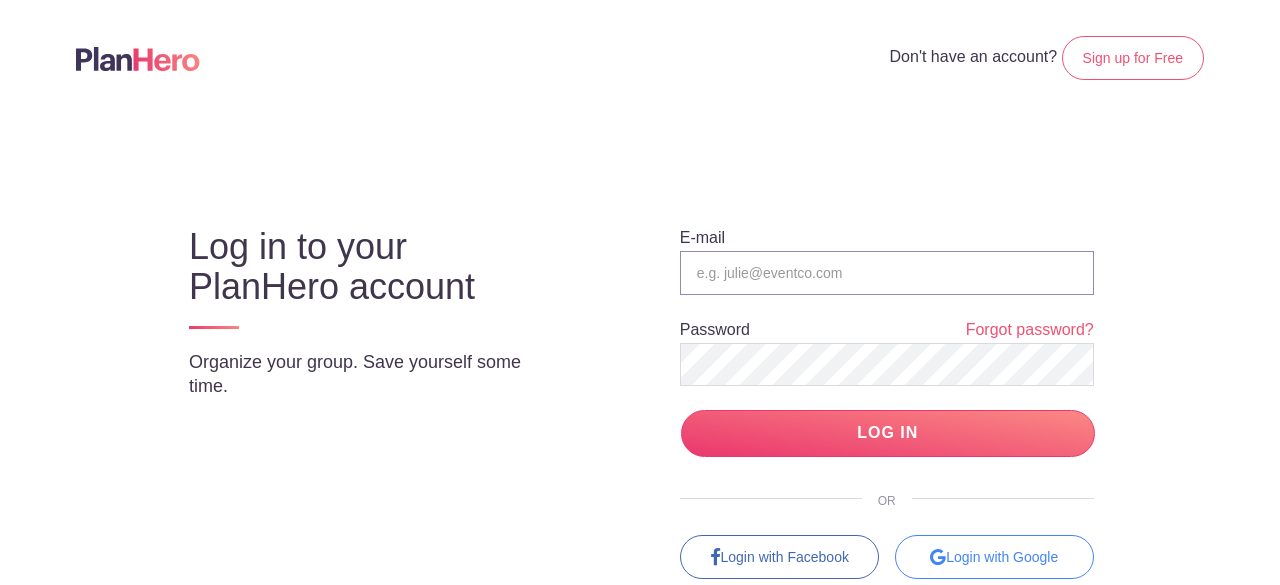 click at bounding box center [887, 273] 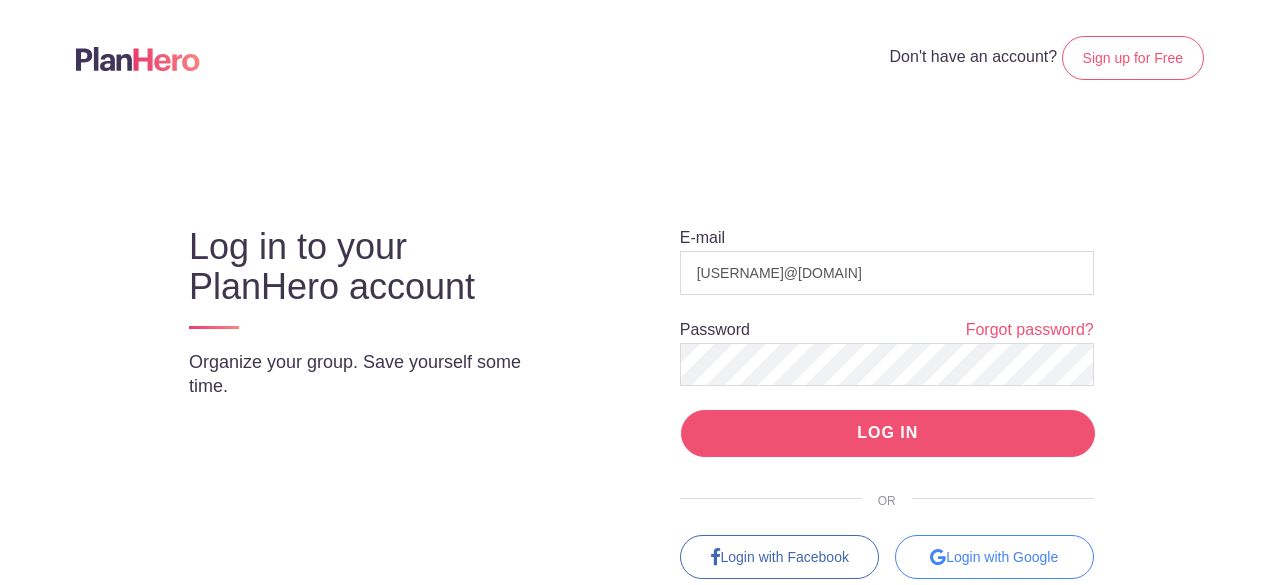 click on "LOG IN" at bounding box center [888, 433] 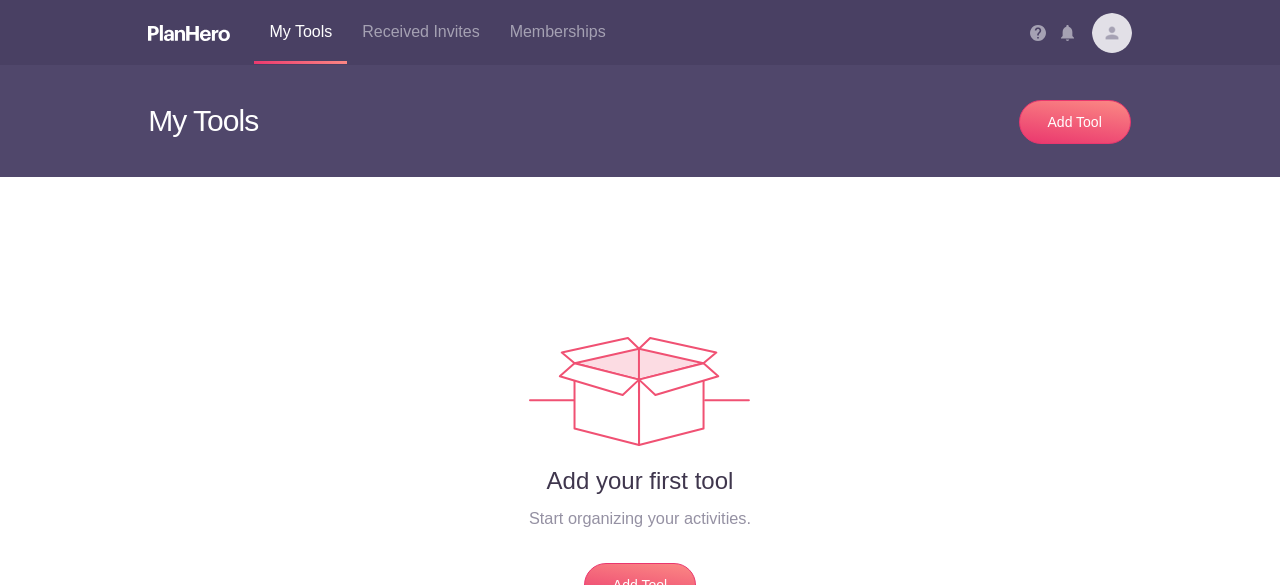 scroll, scrollTop: 0, scrollLeft: 0, axis: both 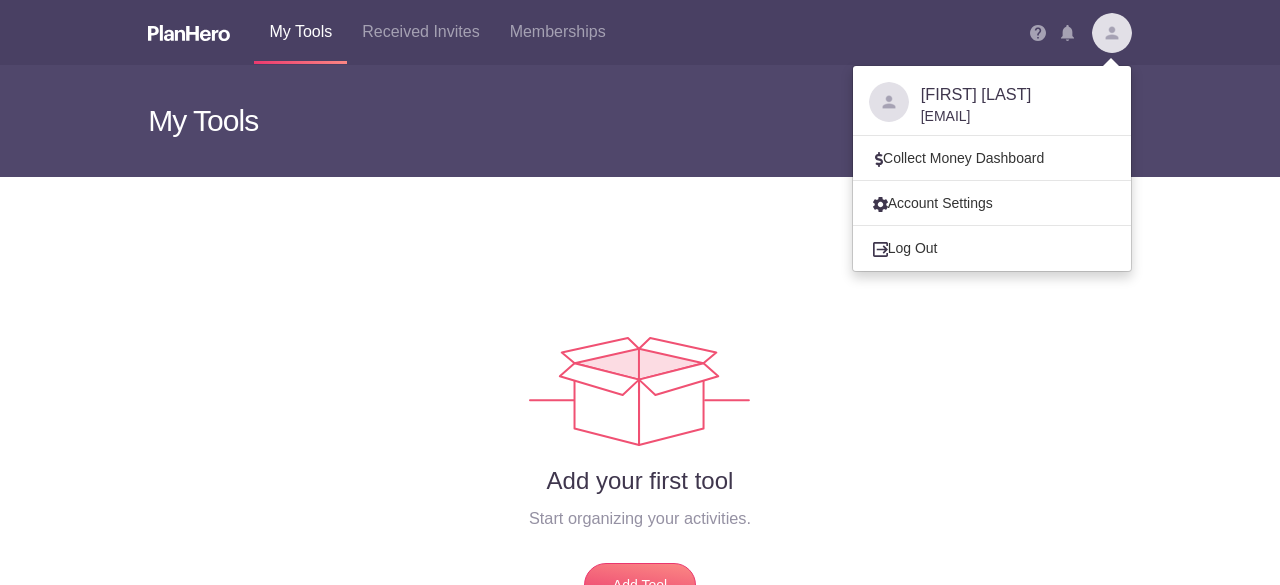 click on "[FIRST] [LAST]" at bounding box center [1018, 94] 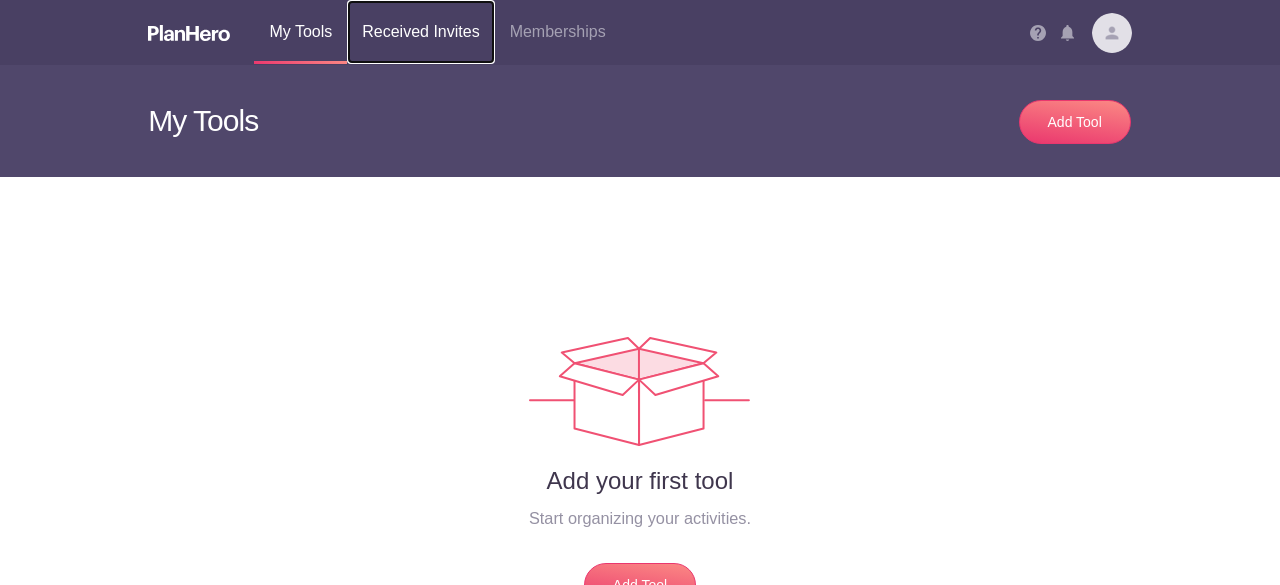 click on "Received Invites" at bounding box center [420, 32] 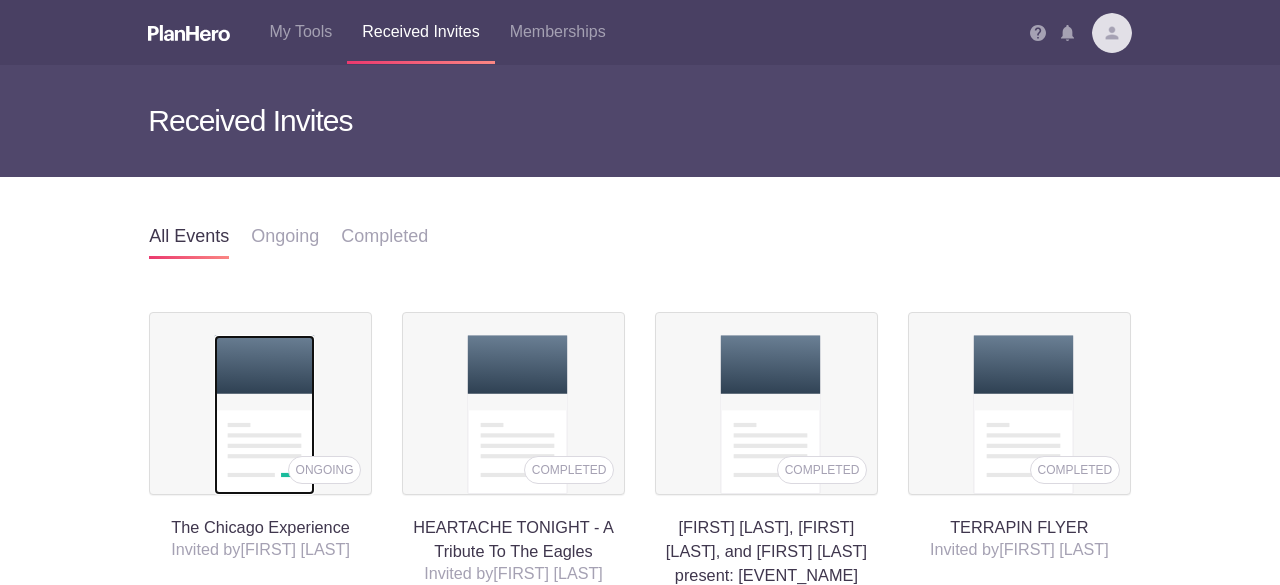 click at bounding box center [265, 415] 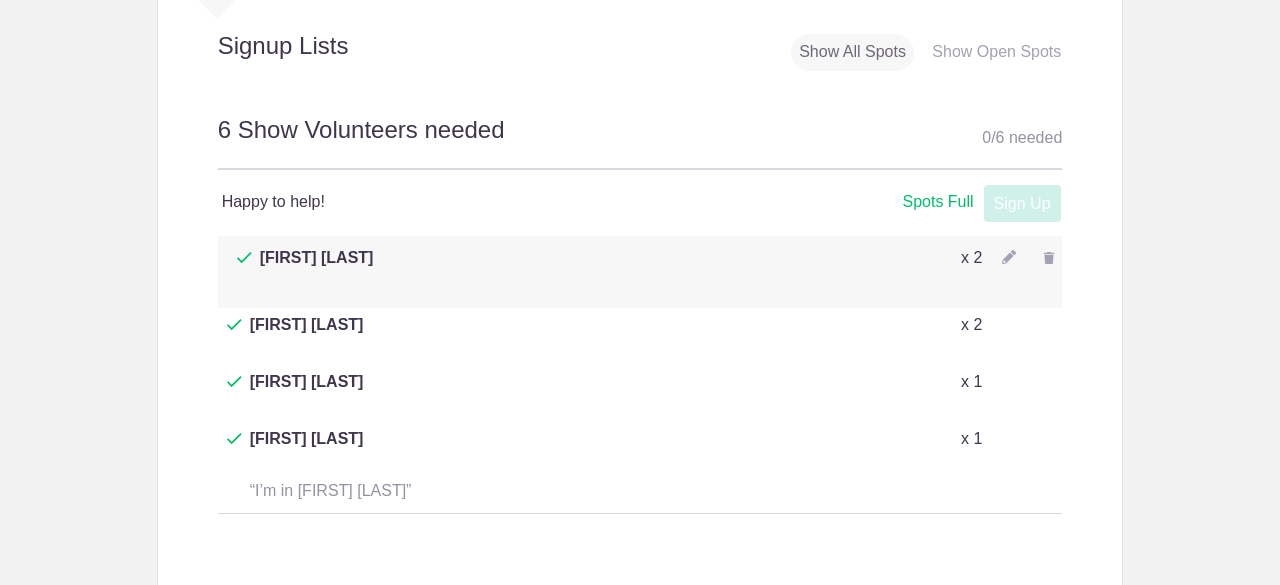 scroll, scrollTop: 997, scrollLeft: 0, axis: vertical 